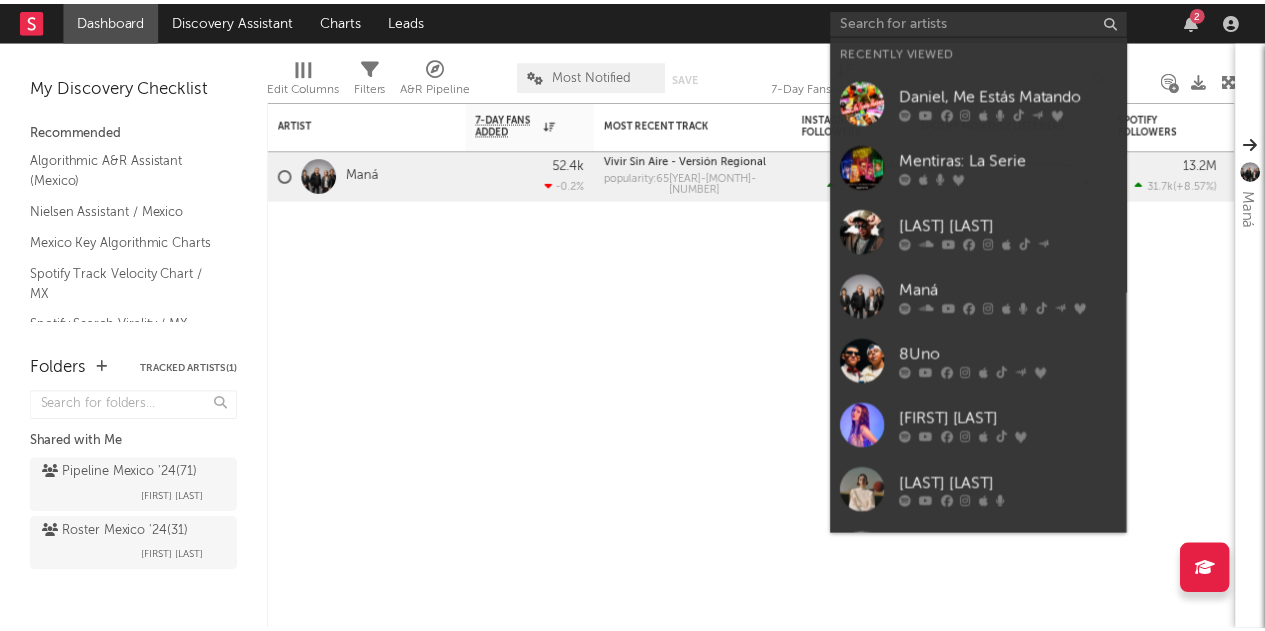 scroll, scrollTop: 0, scrollLeft: 0, axis: both 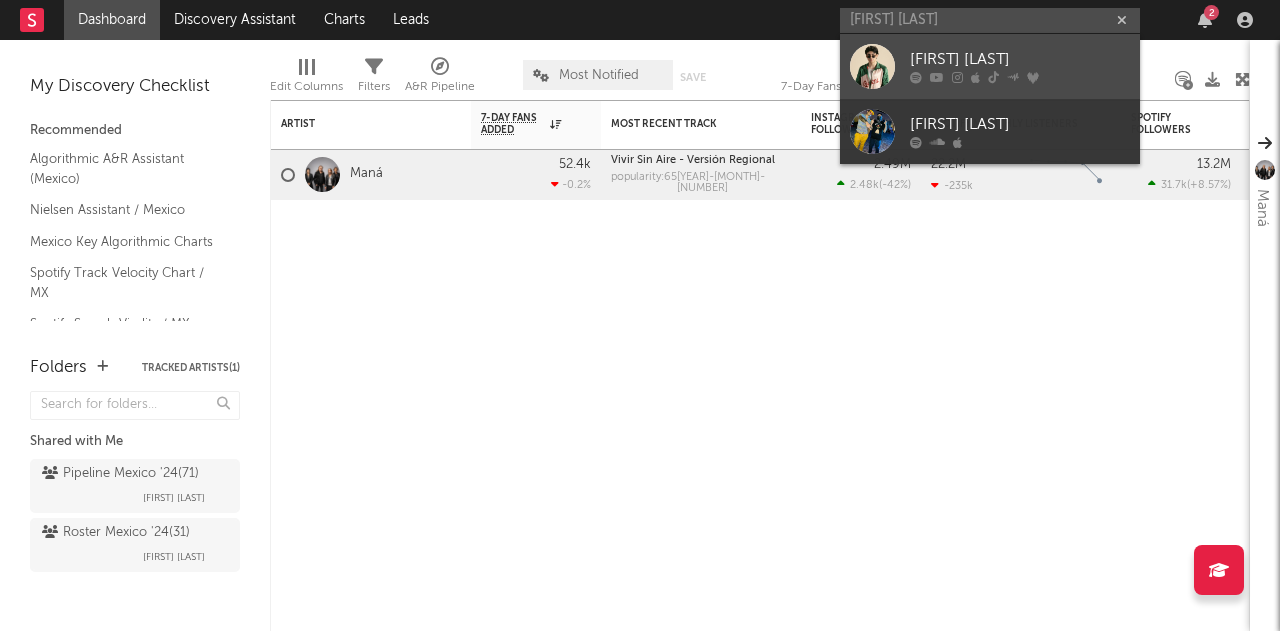 type on "[FIRST] [LAST]" 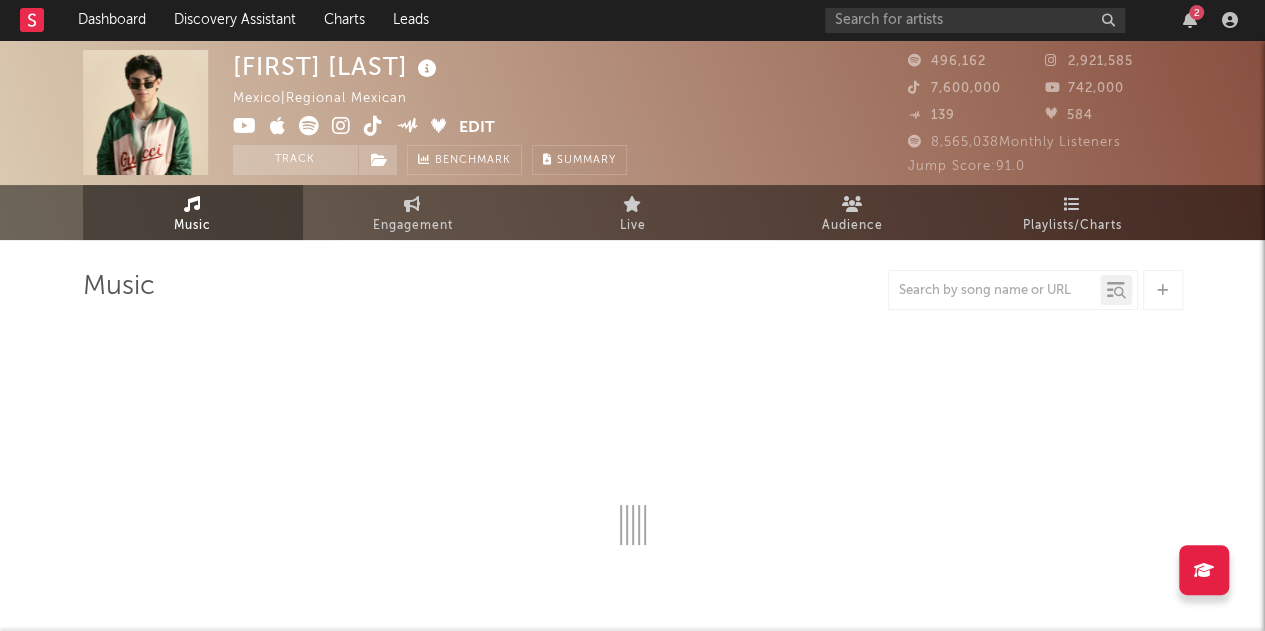 select on "1w" 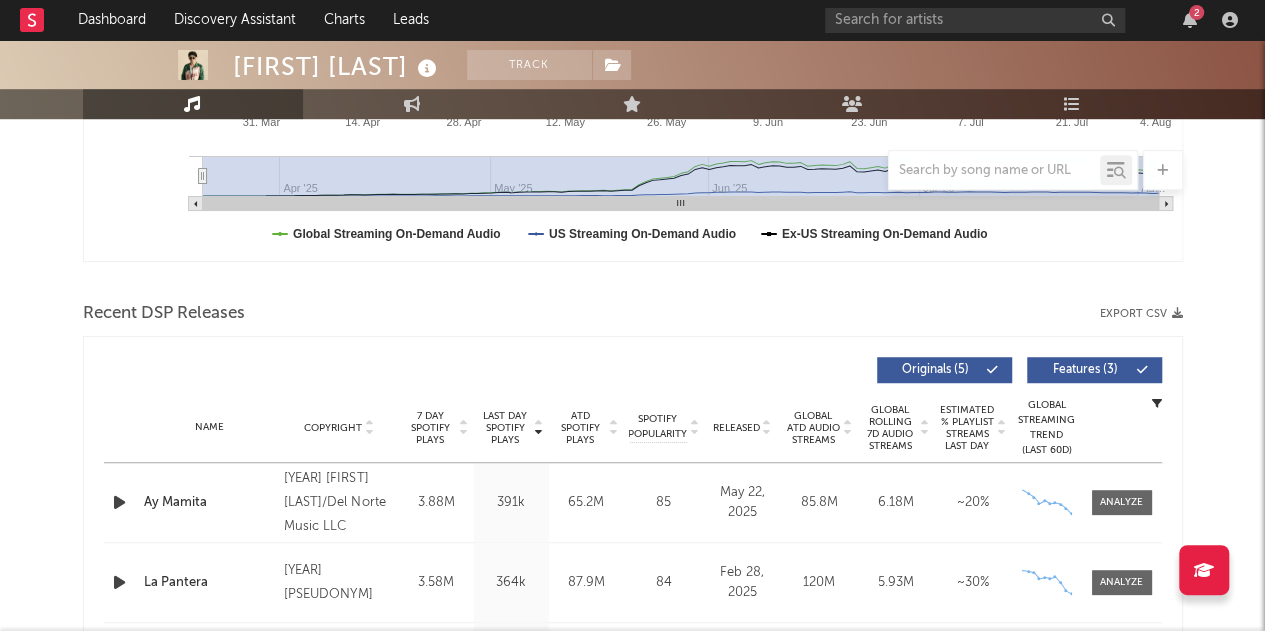 scroll, scrollTop: 526, scrollLeft: 0, axis: vertical 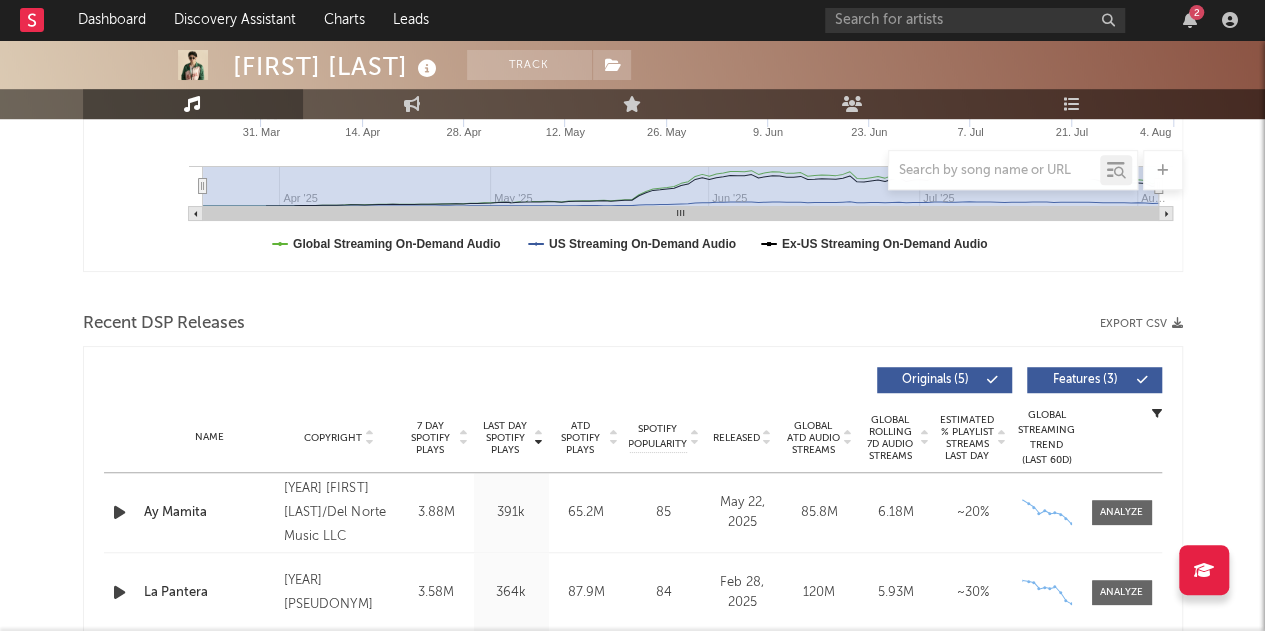 click at bounding box center (1177, 323) 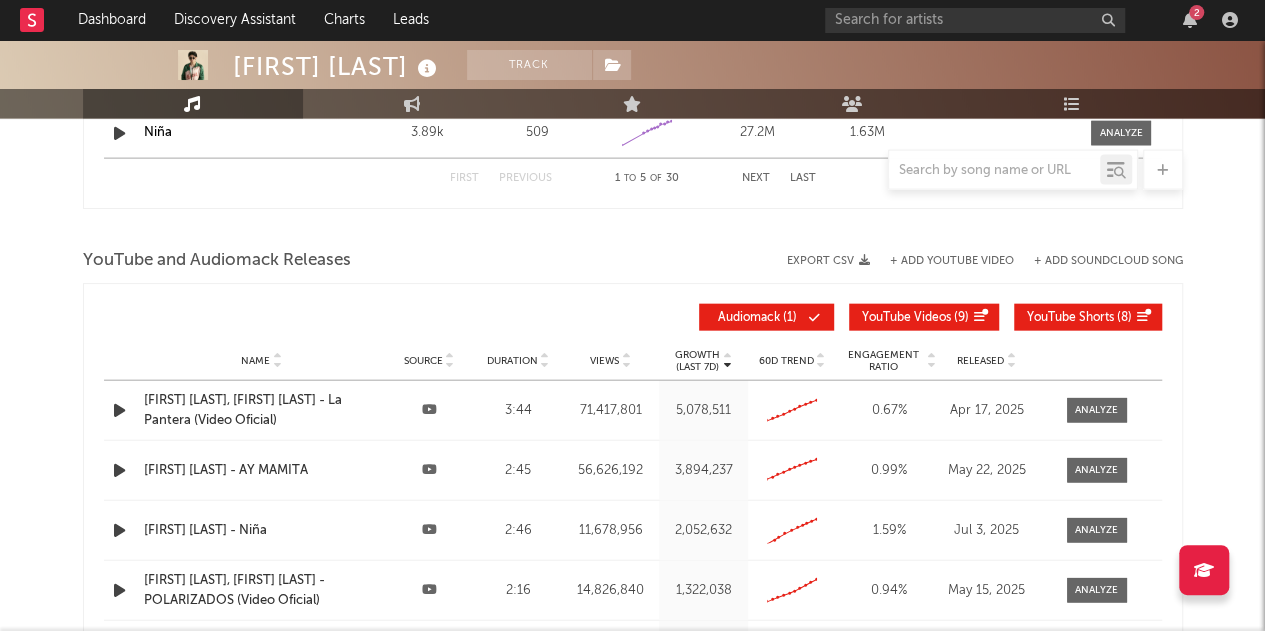 scroll, scrollTop: 2181, scrollLeft: 0, axis: vertical 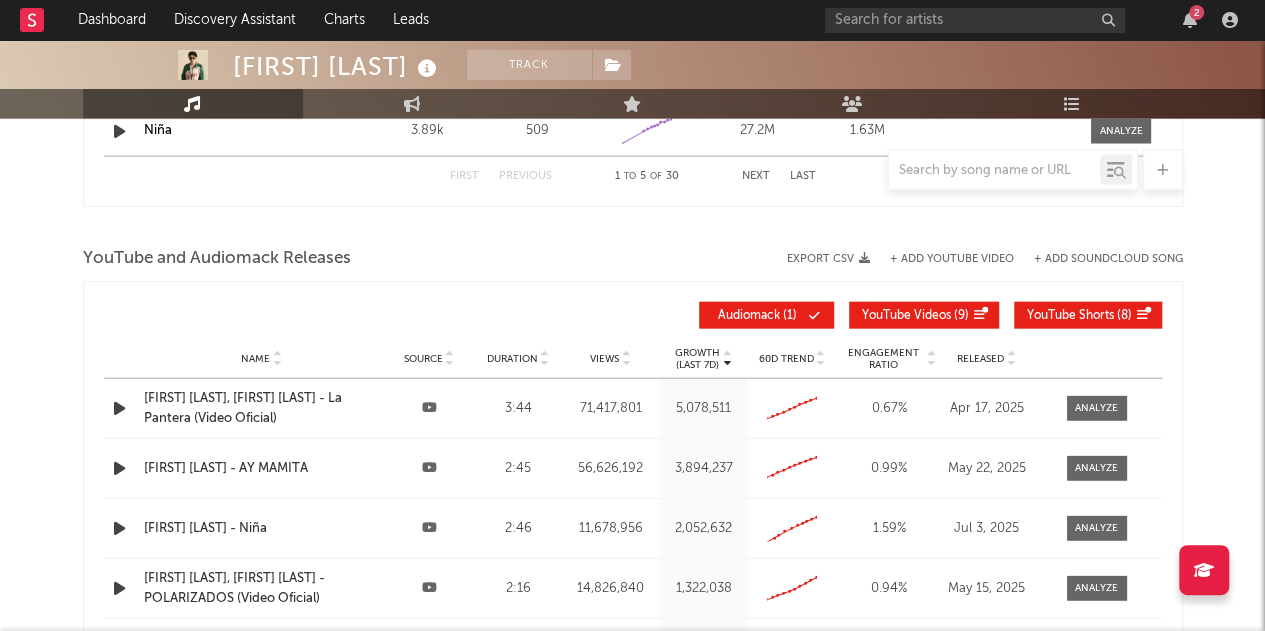 click at bounding box center (864, 258) 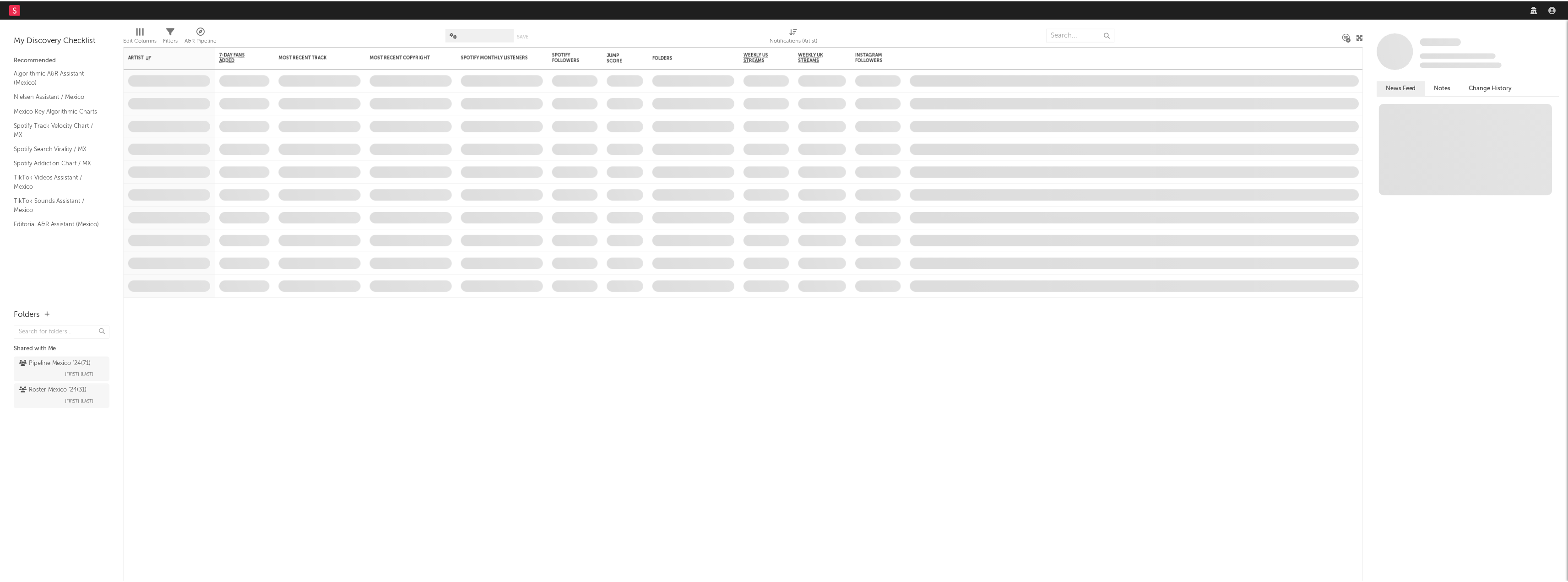 scroll, scrollTop: 0, scrollLeft: 0, axis: both 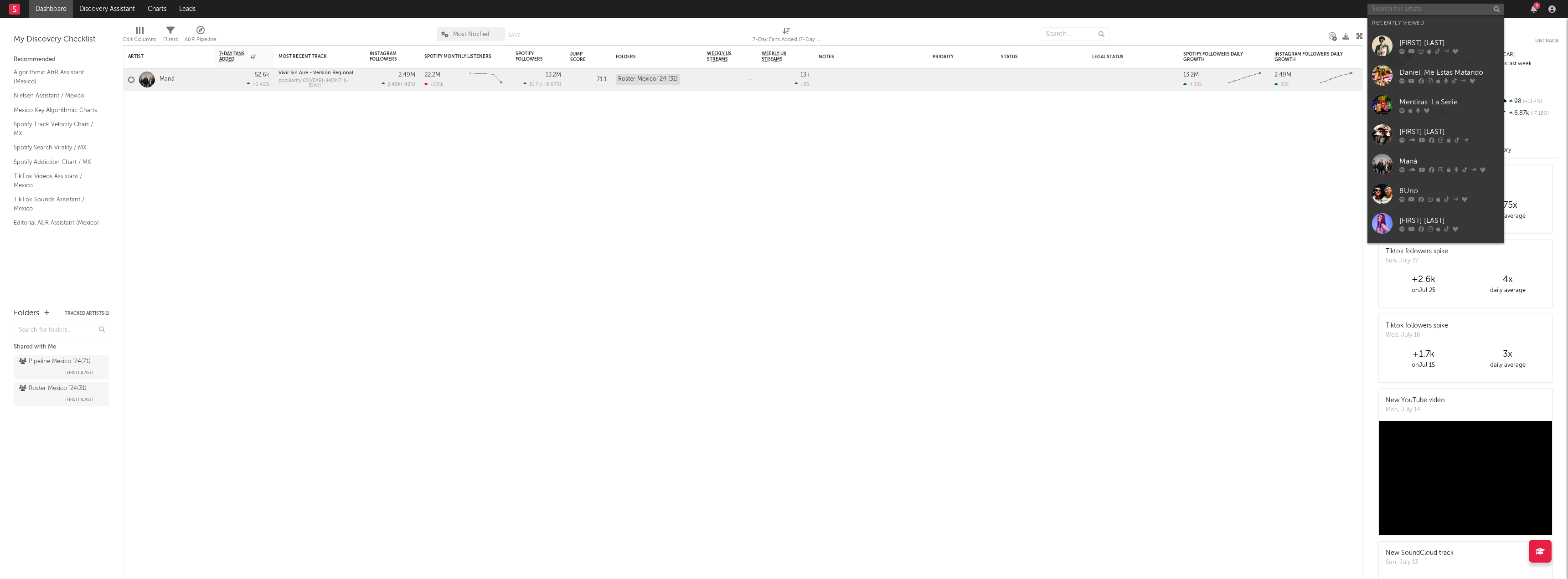 click at bounding box center (1436, 9) 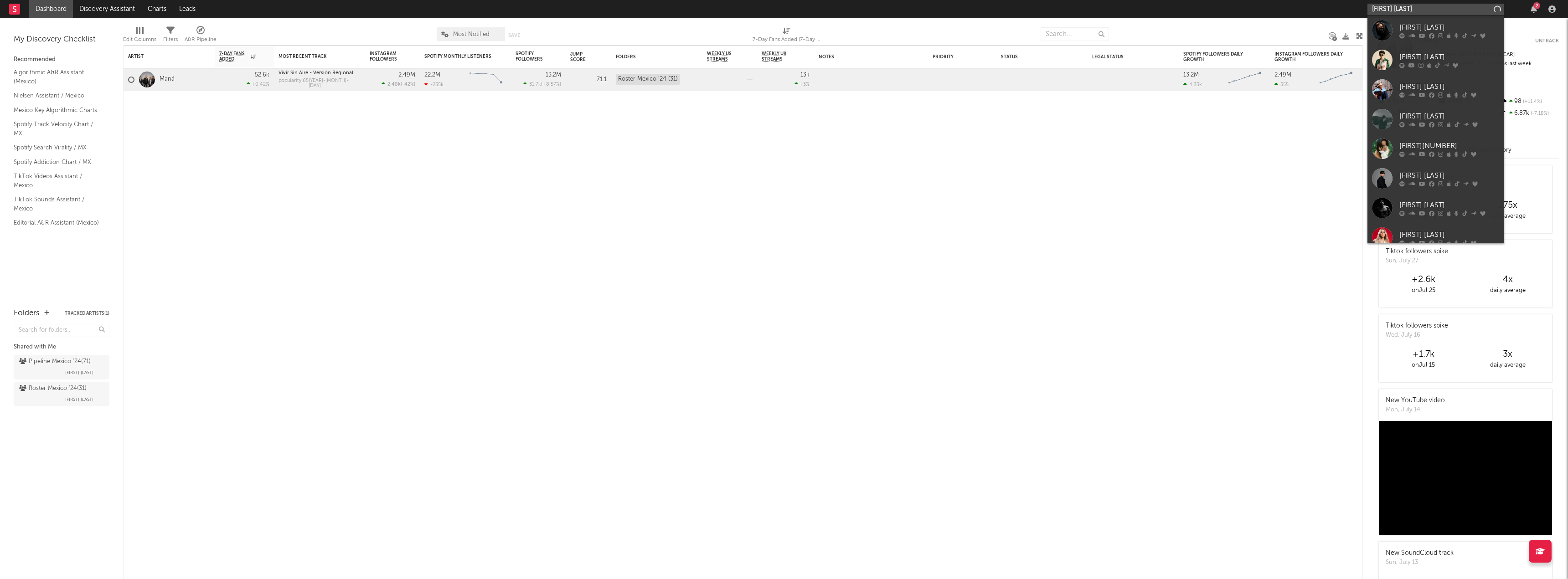 type on "[FIRST] [LAST]" 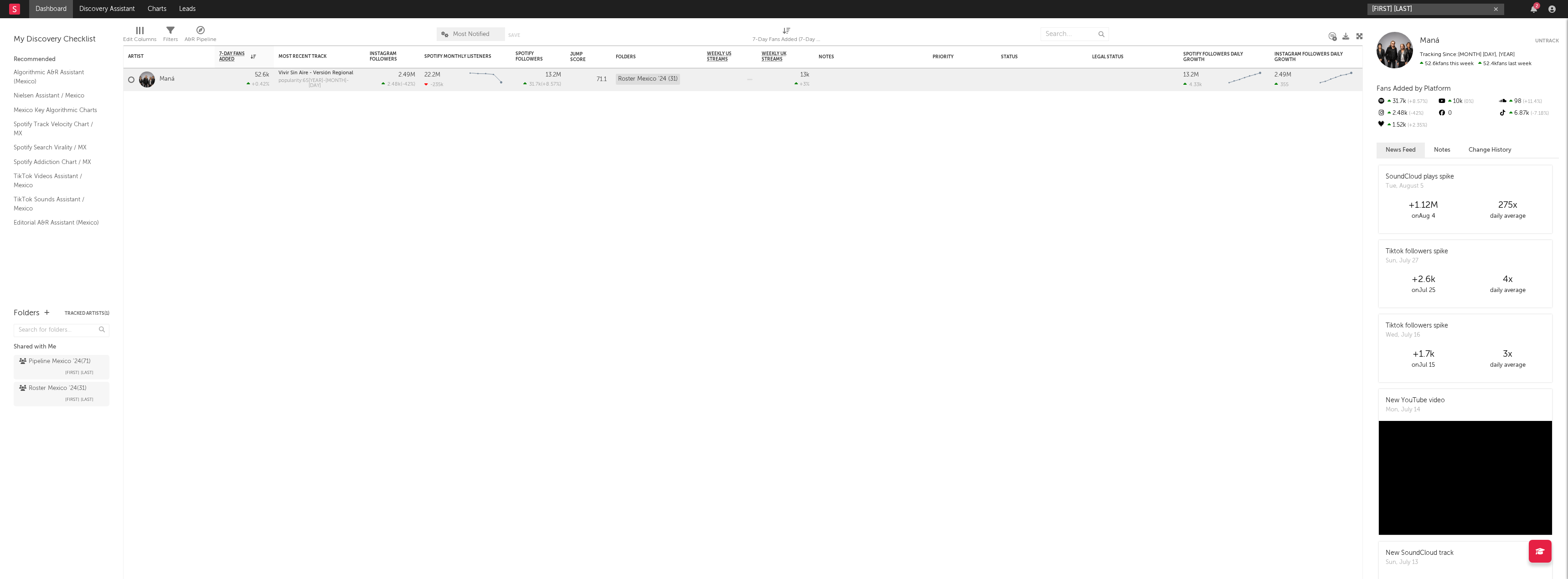 click on "[FIRST] [LAST]" at bounding box center (1436, 9) 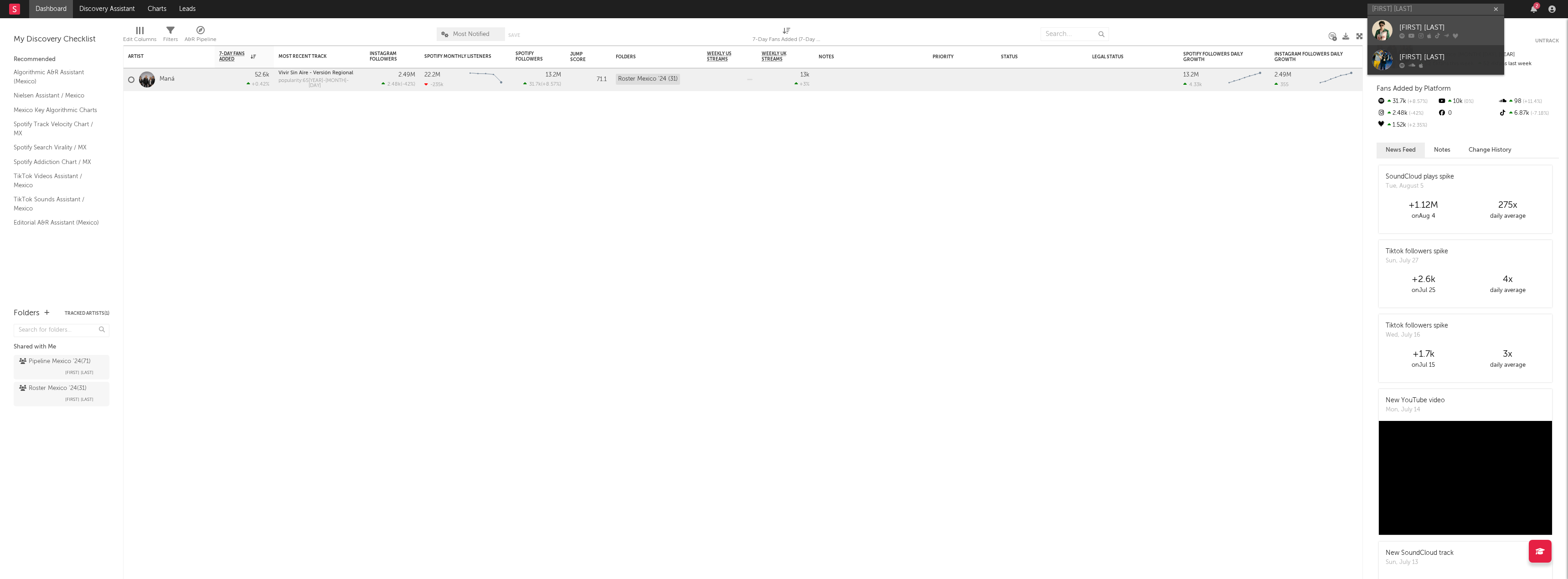 click on "[FIRST] [LAST]" at bounding box center (1449, 27) 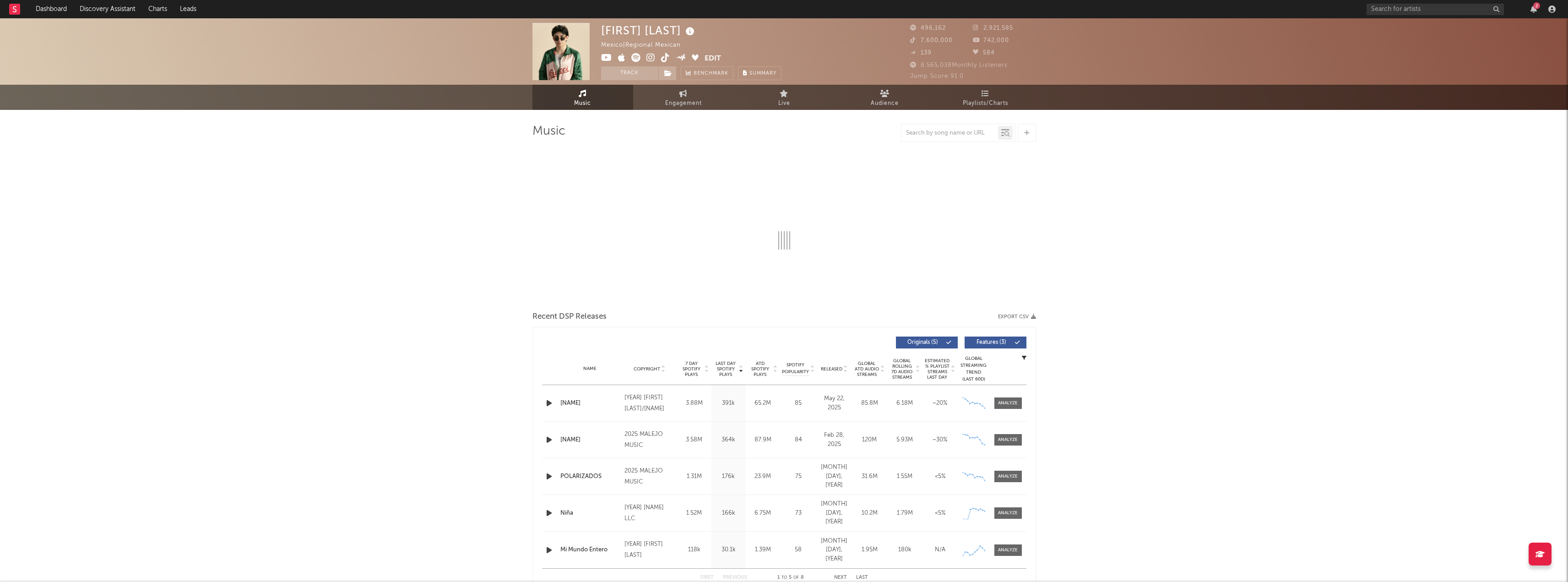 select on "1w" 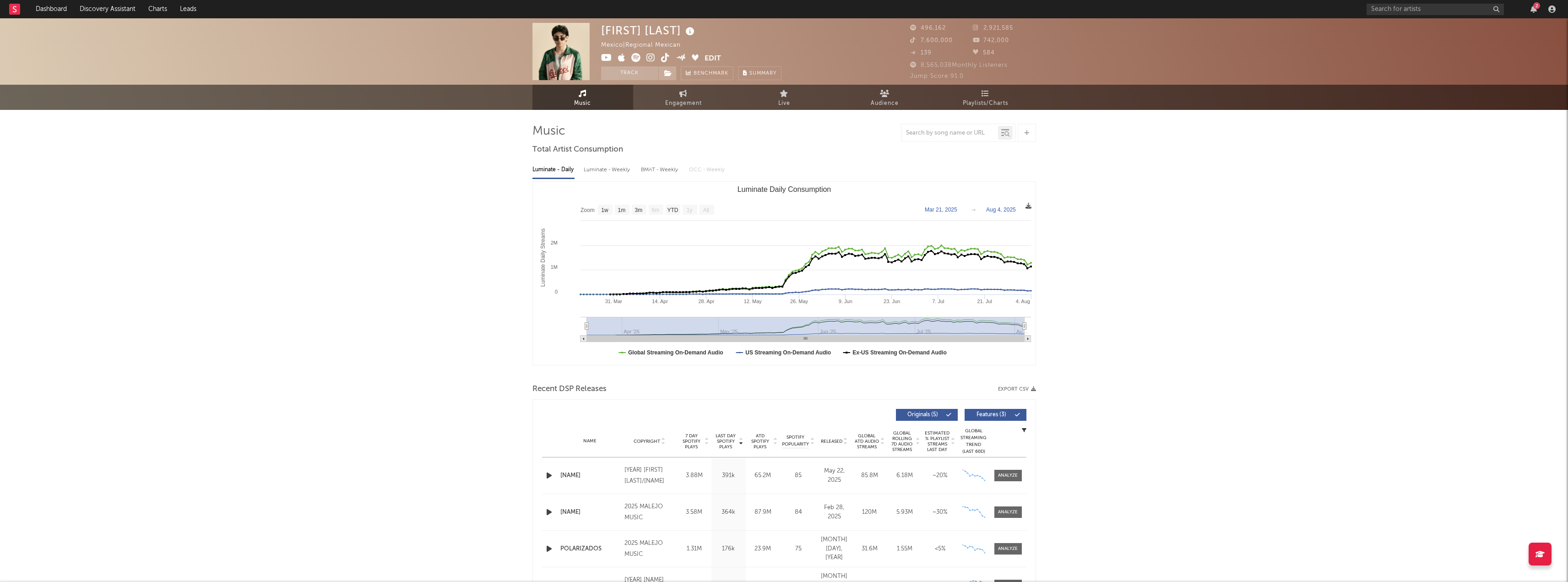 click at bounding box center (1028, 207) 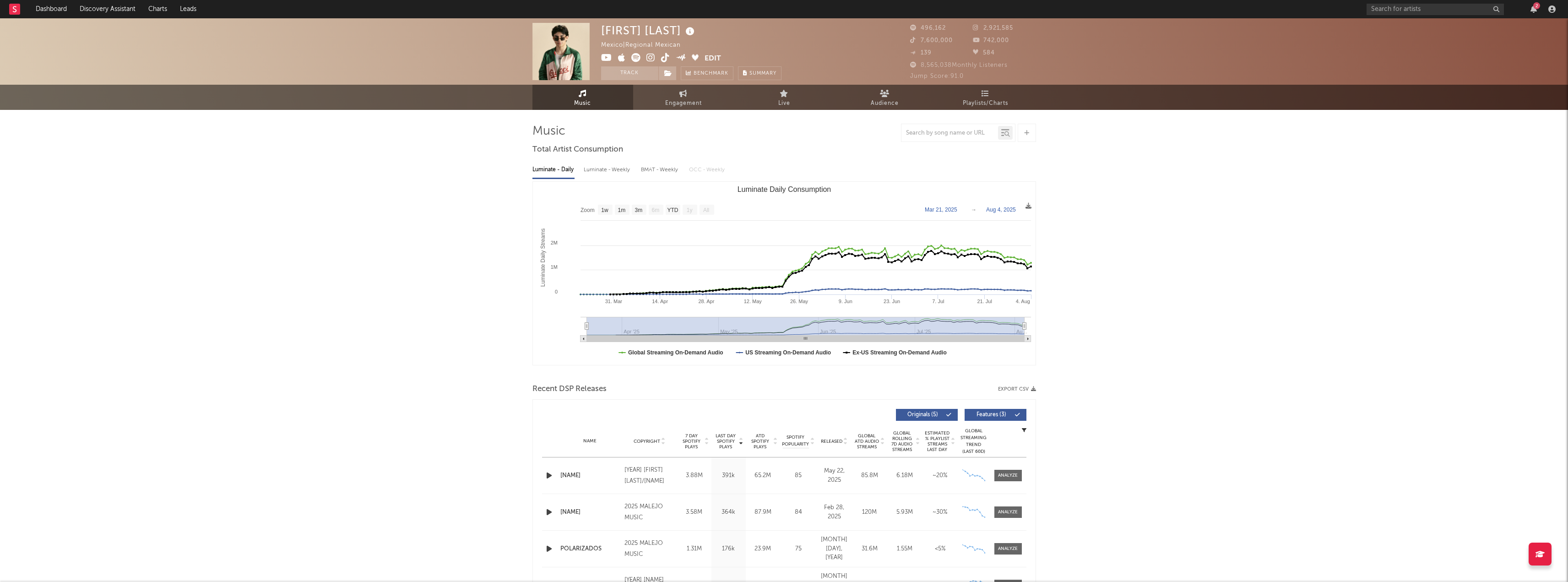 click on "Download as PNG" at bounding box center (984, 236) 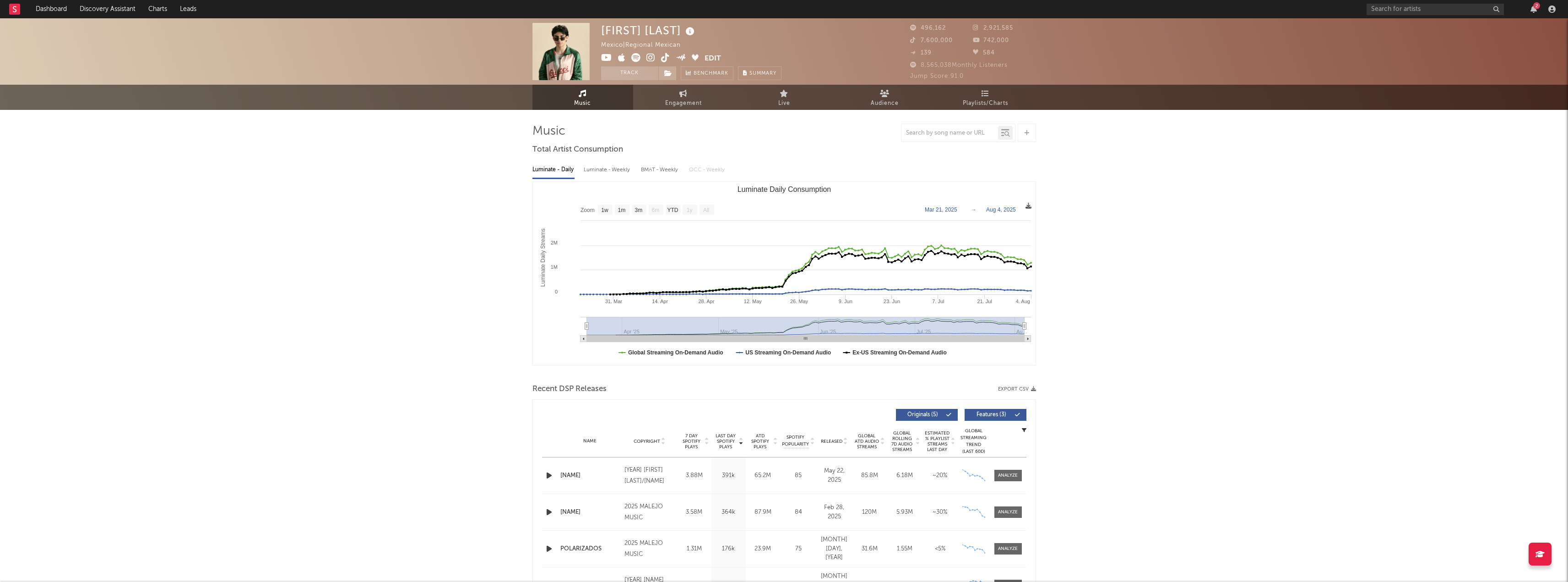 click at bounding box center (1028, 206) 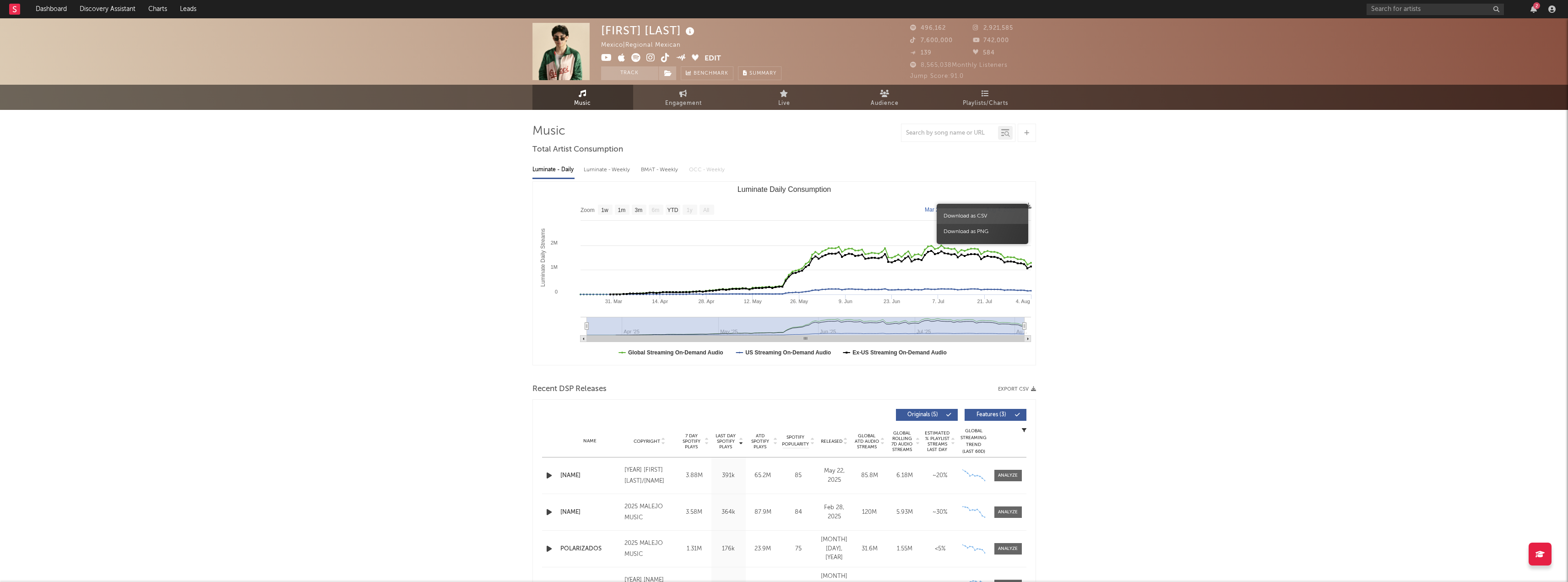 click on "Download as CSV" at bounding box center (982, 216) 